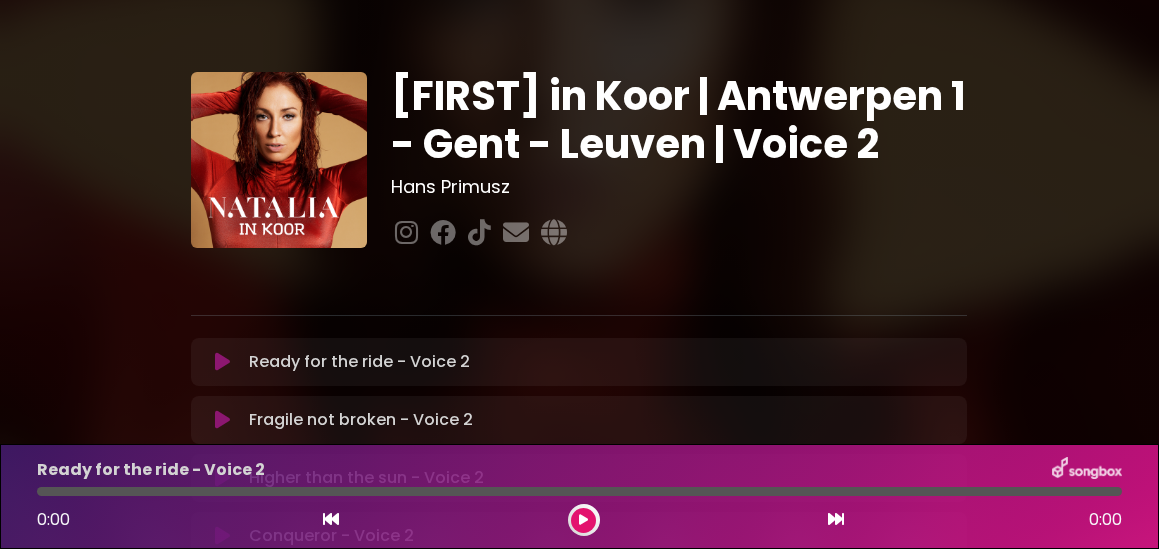 scroll, scrollTop: 0, scrollLeft: 0, axis: both 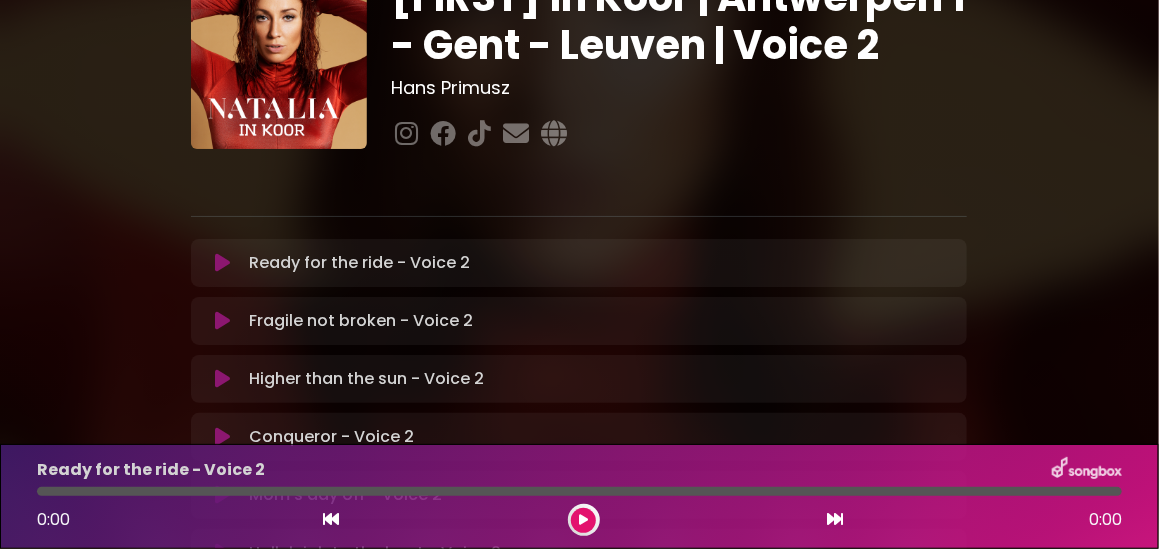 click at bounding box center [222, 321] 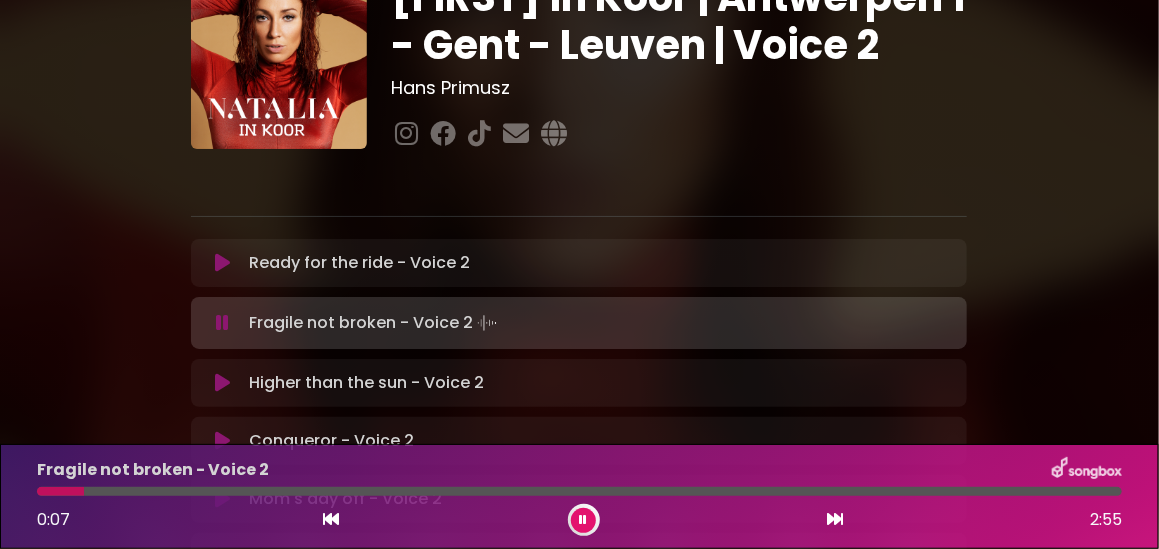 drag, startPoint x: 582, startPoint y: 515, endPoint x: 540, endPoint y: 511, distance: 42.190044 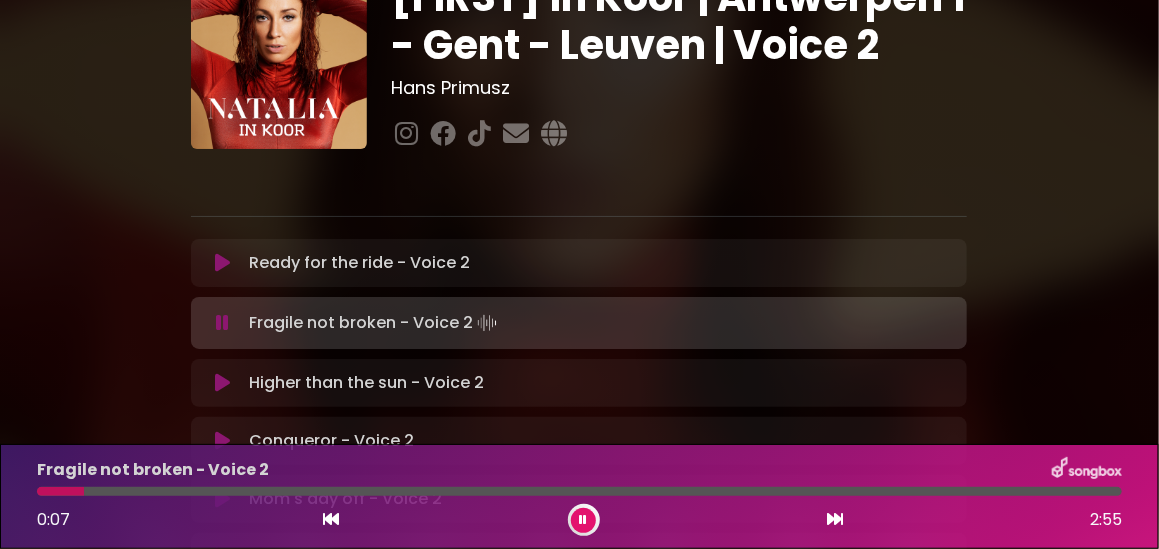 click at bounding box center [584, 520] 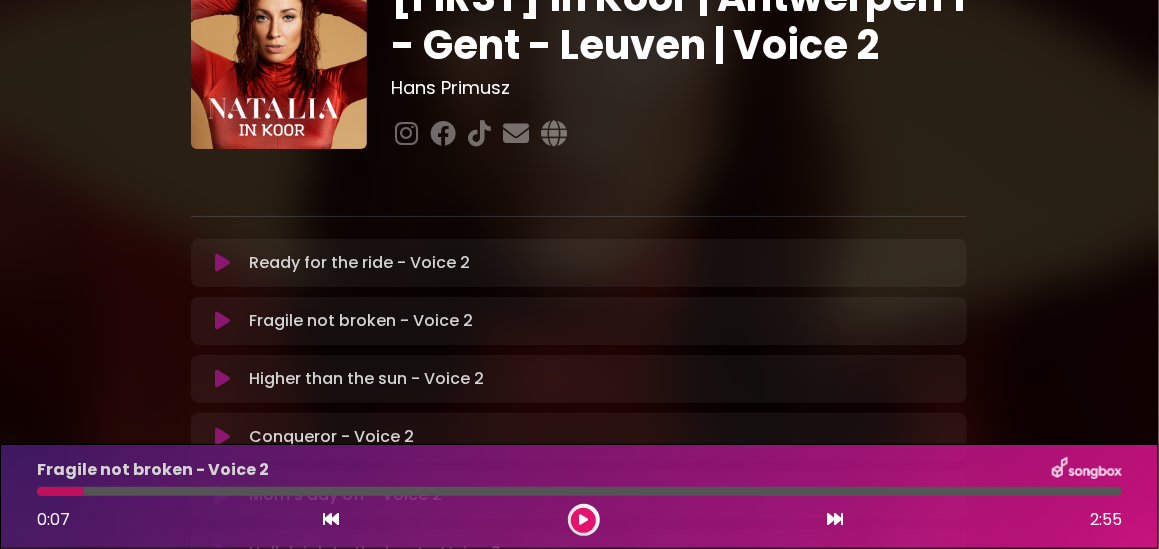 click at bounding box center (60, 491) 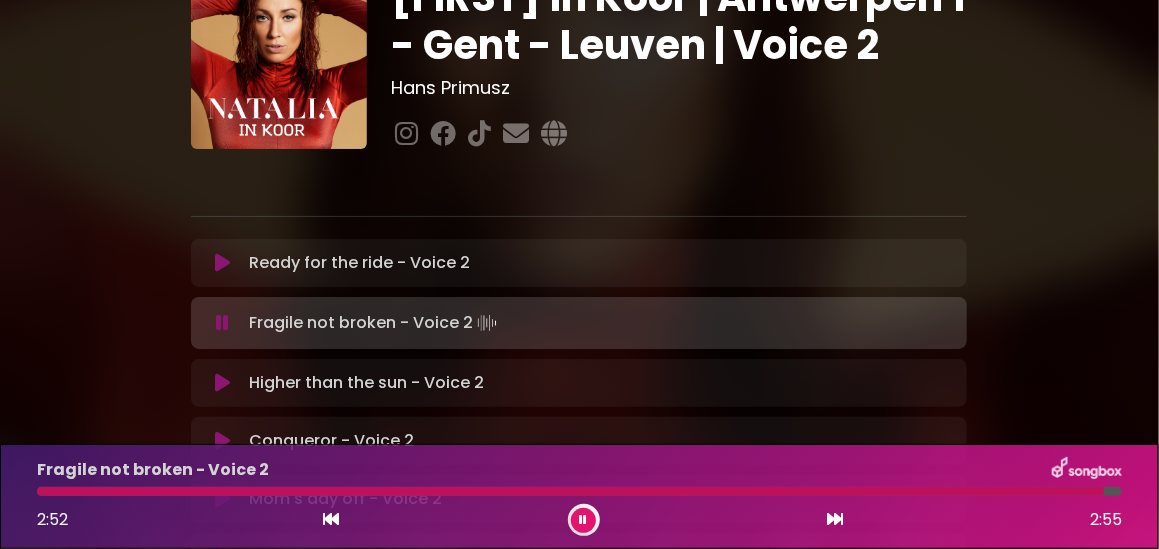 click at bounding box center (584, 520) 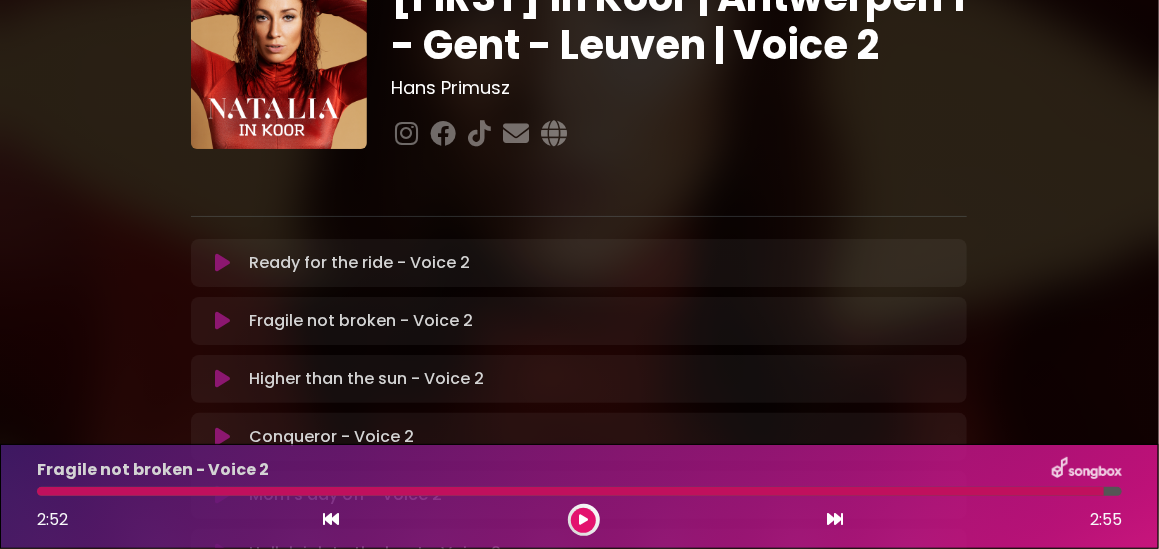 click at bounding box center (222, 321) 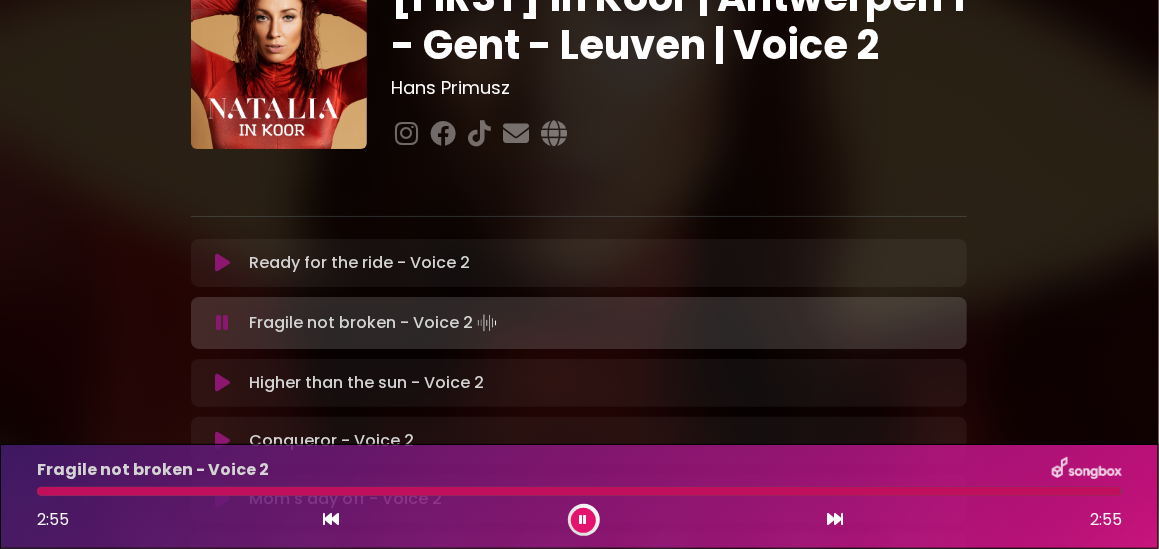 click at bounding box center (222, 263) 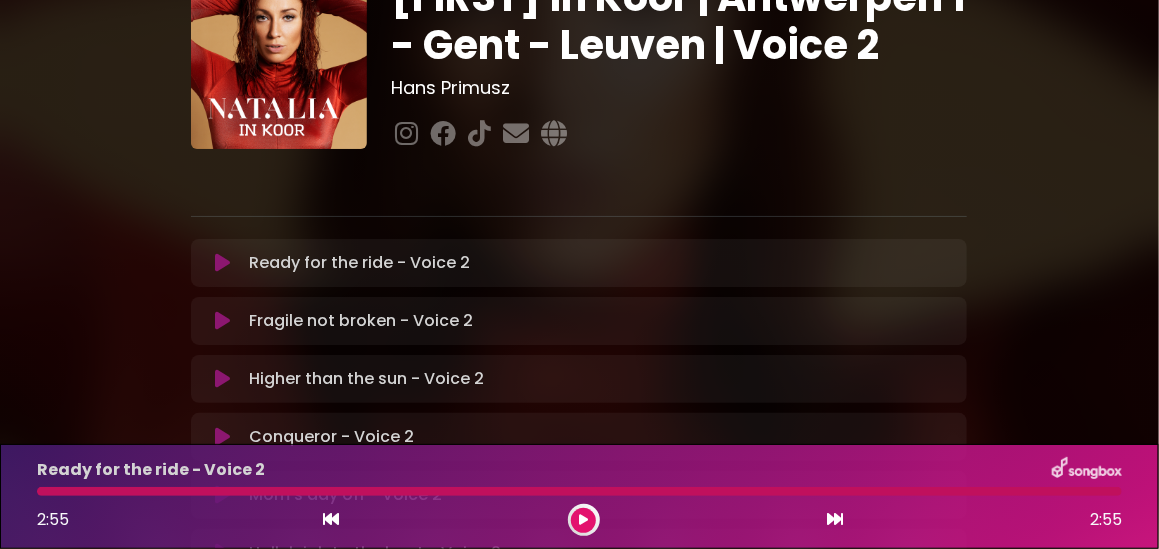 click at bounding box center [222, 321] 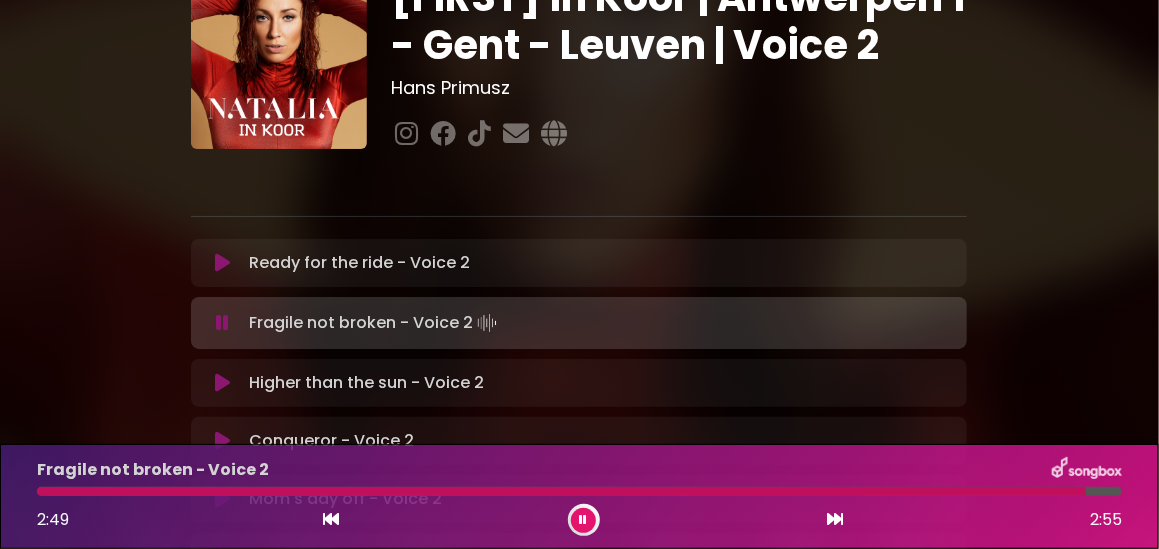 click on "Fragile not broken - Voice 2
Loading Track..." at bounding box center (375, 323) 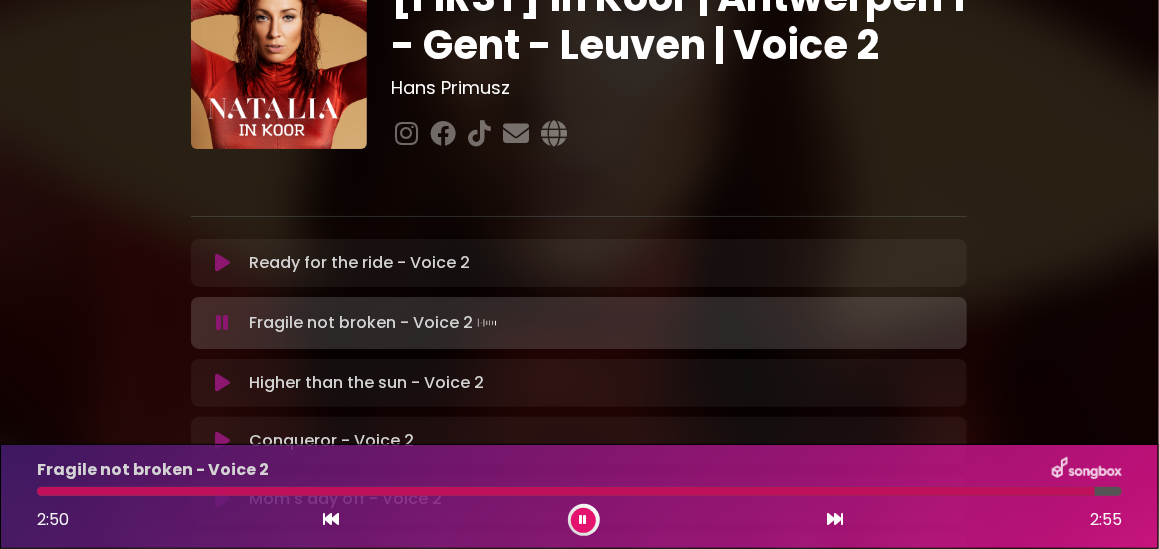 click at bounding box center [584, 520] 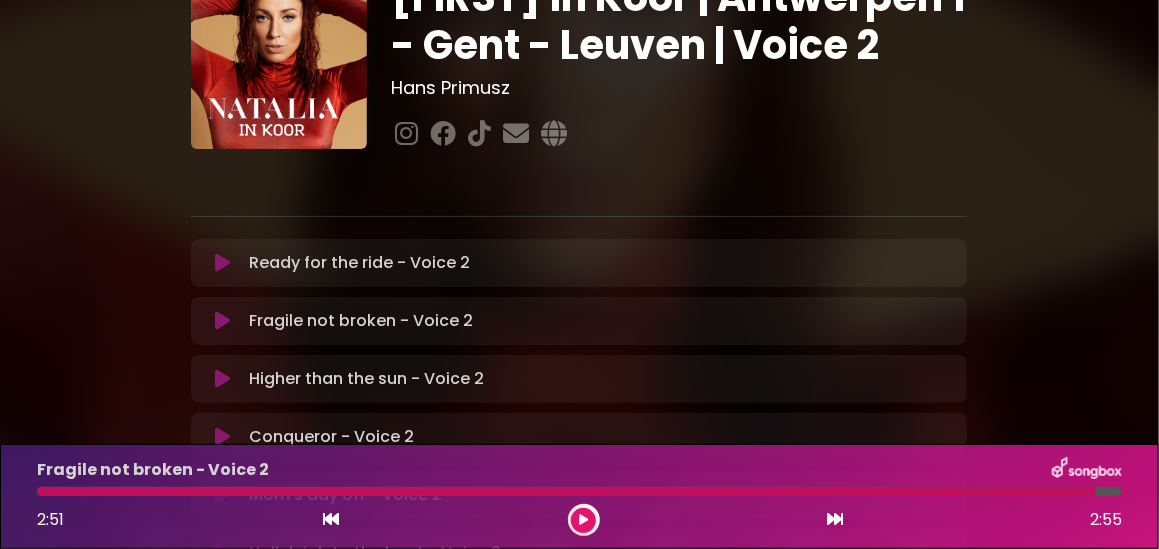 click on "[FIRST] in Koor | Antwerpen 1 - Gent - Leuven | Voice 2
[FIRST] [LAST]" at bounding box center [579, 442] 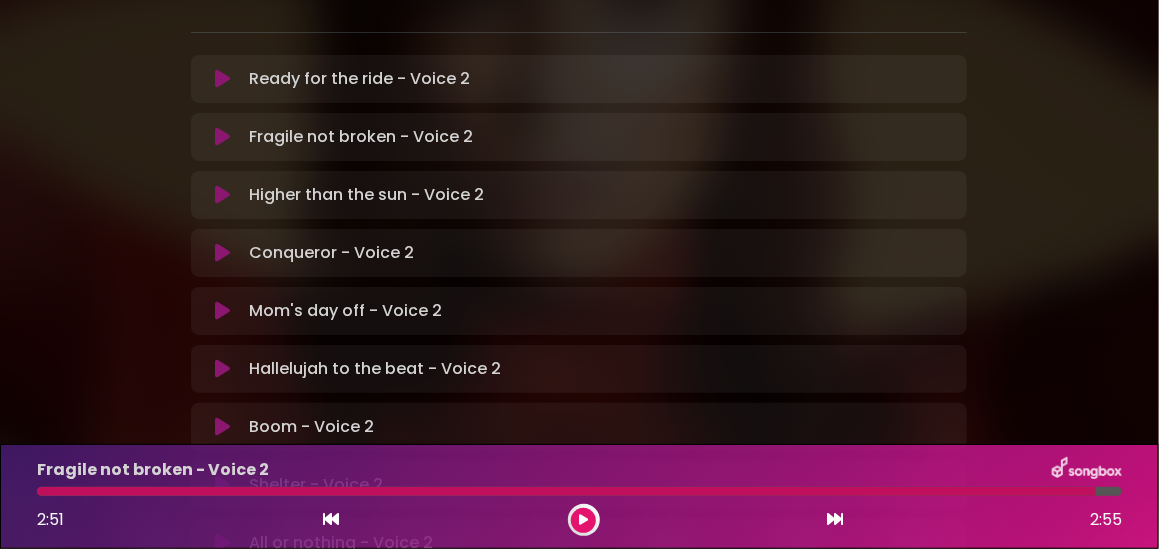 scroll, scrollTop: 299, scrollLeft: 0, axis: vertical 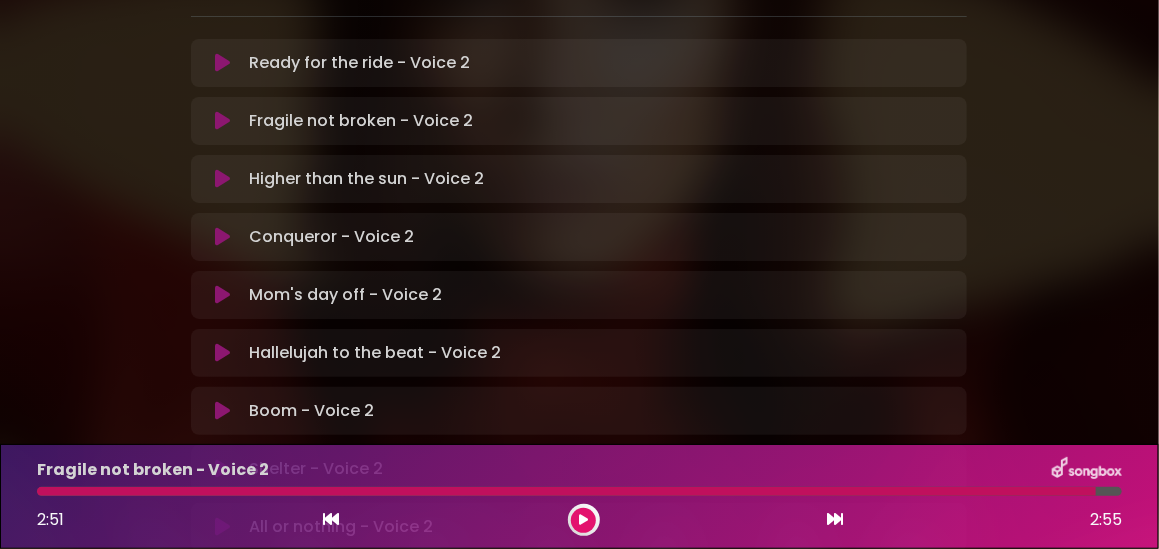 click at bounding box center [222, 295] 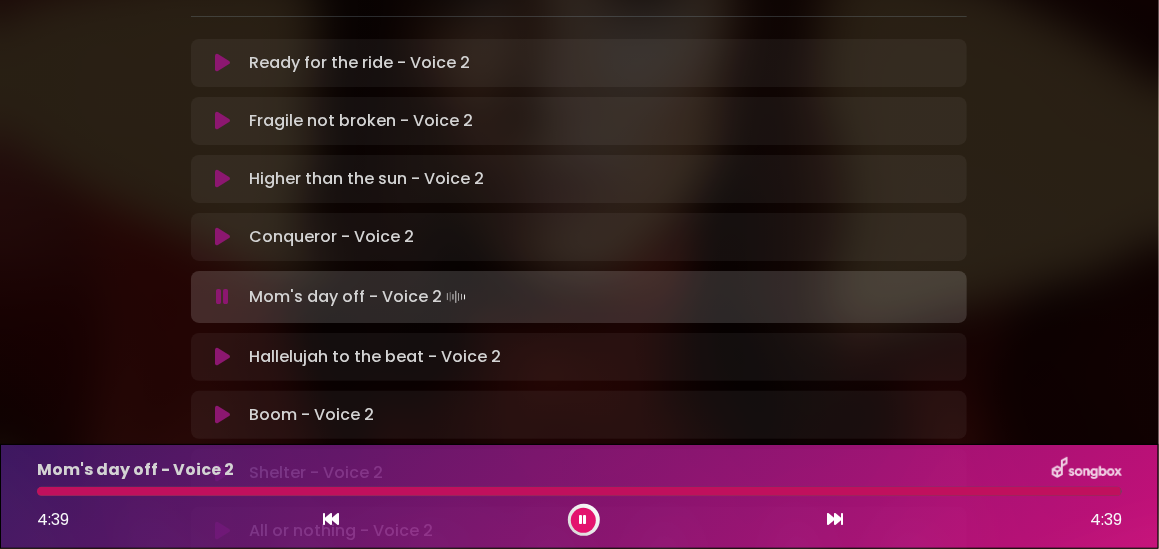 click at bounding box center [583, 520] 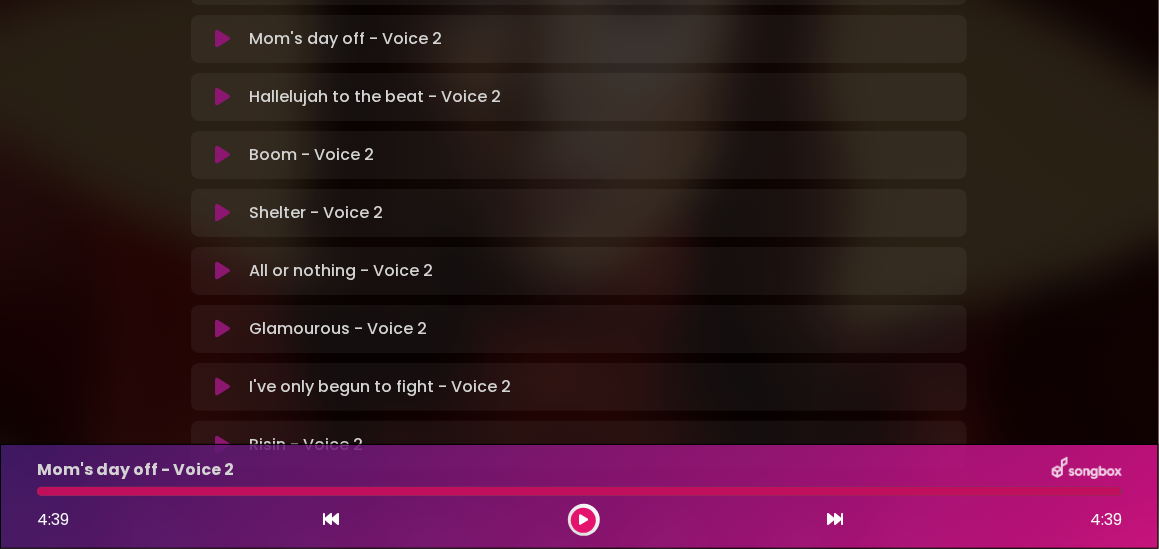 scroll, scrollTop: 599, scrollLeft: 0, axis: vertical 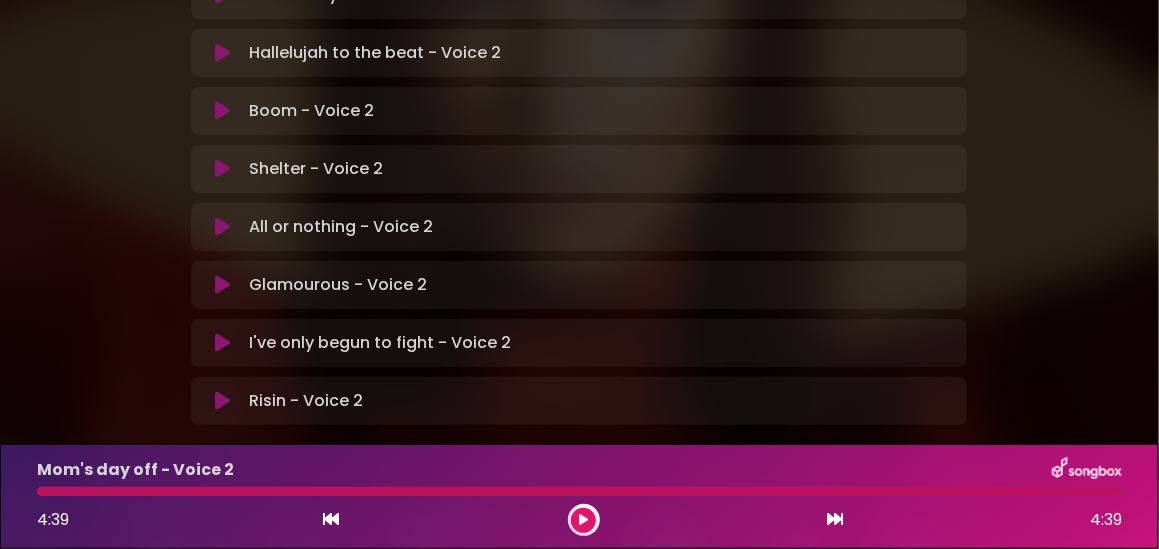 click at bounding box center [222, 285] 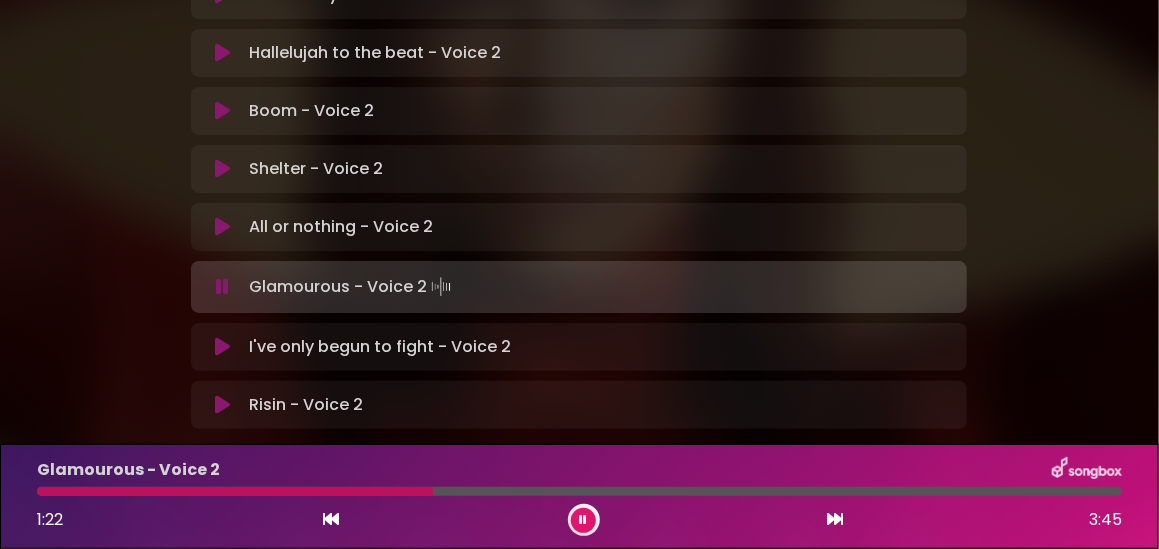 click on "[FIRST] in Koor | Antwerpen 1 - Gent - Leuven | Voice 2
[FIRST] [LAST]" at bounding box center (579, -56) 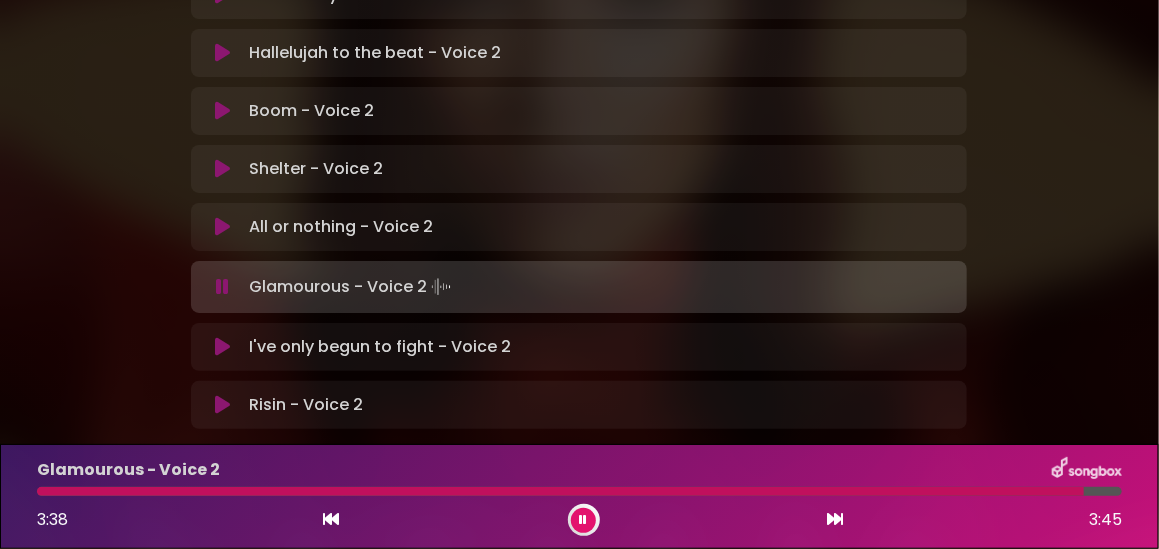 click at bounding box center (222, 227) 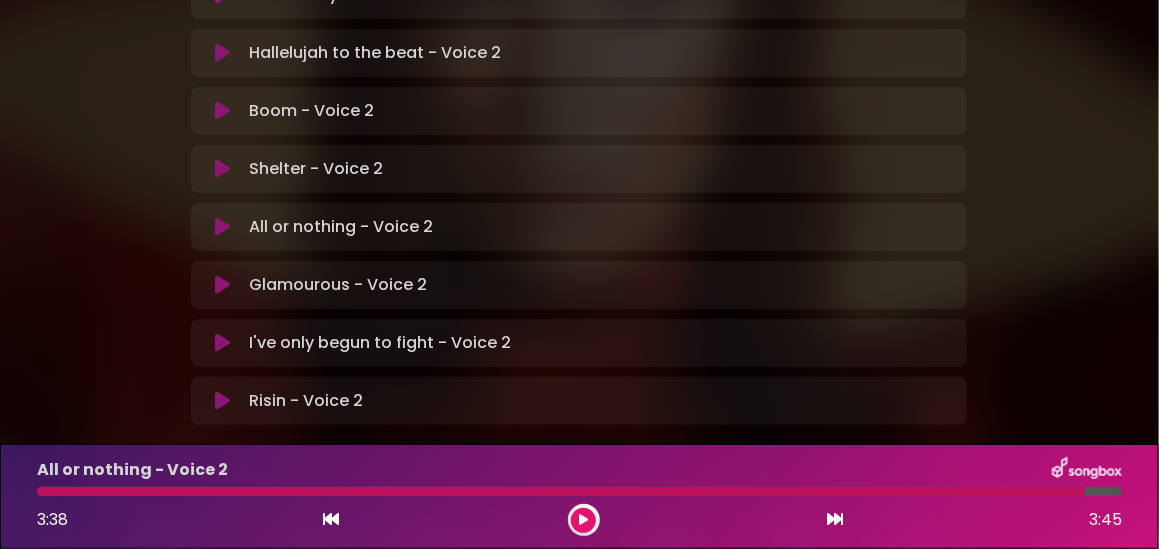 click at bounding box center (222, 285) 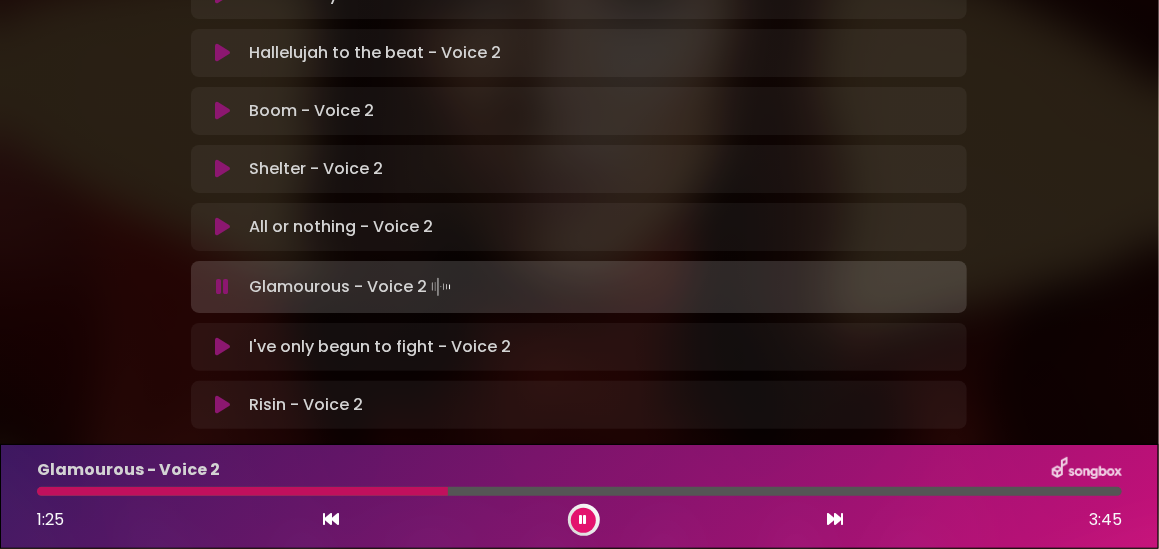 click at bounding box center [242, 491] 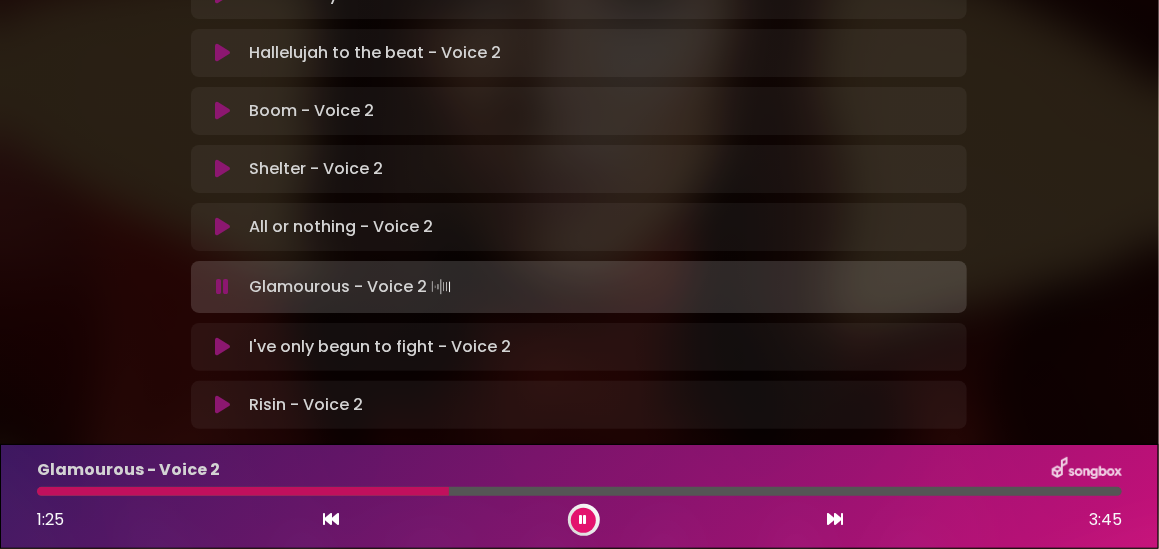 click at bounding box center [243, 491] 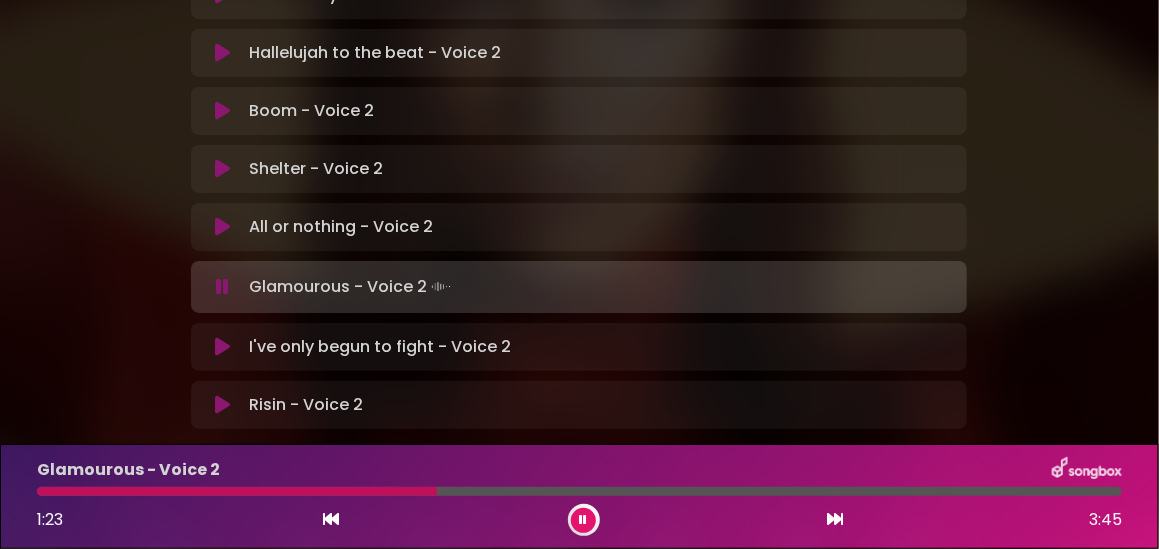 click at bounding box center [237, 491] 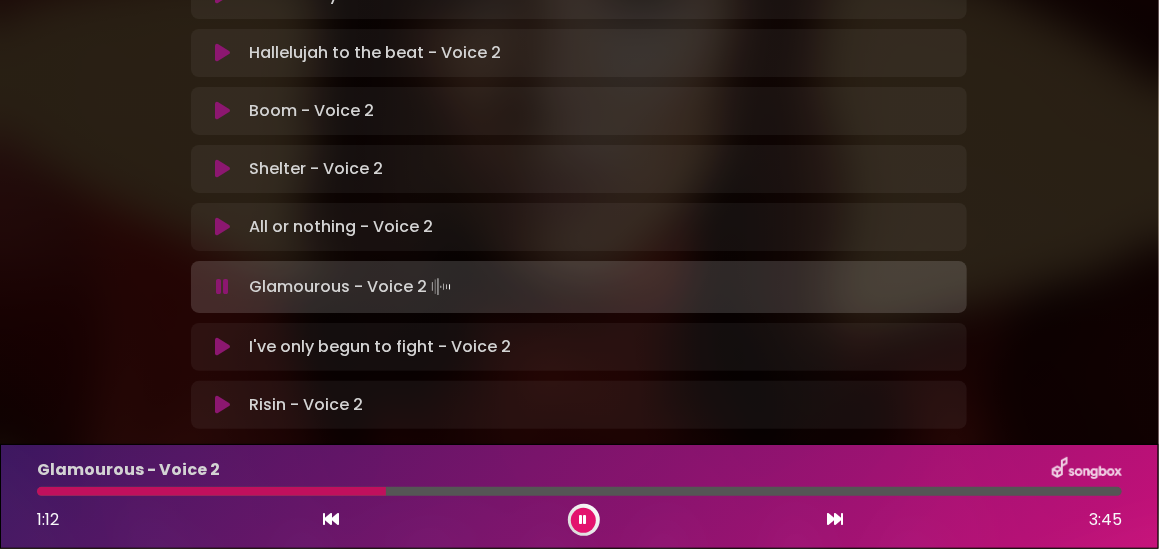 click at bounding box center (211, 491) 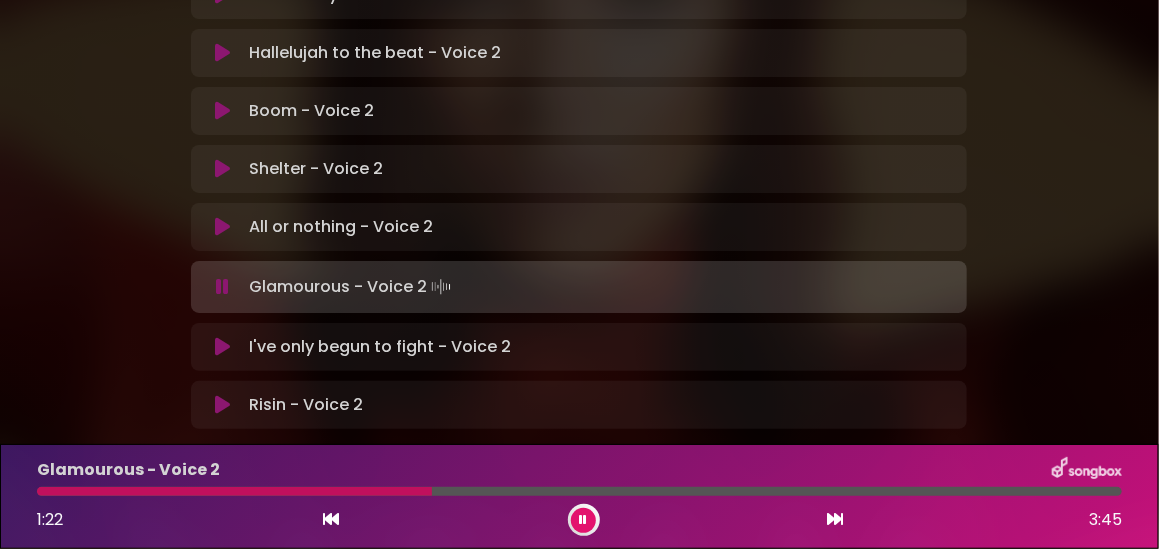 click at bounding box center [234, 491] 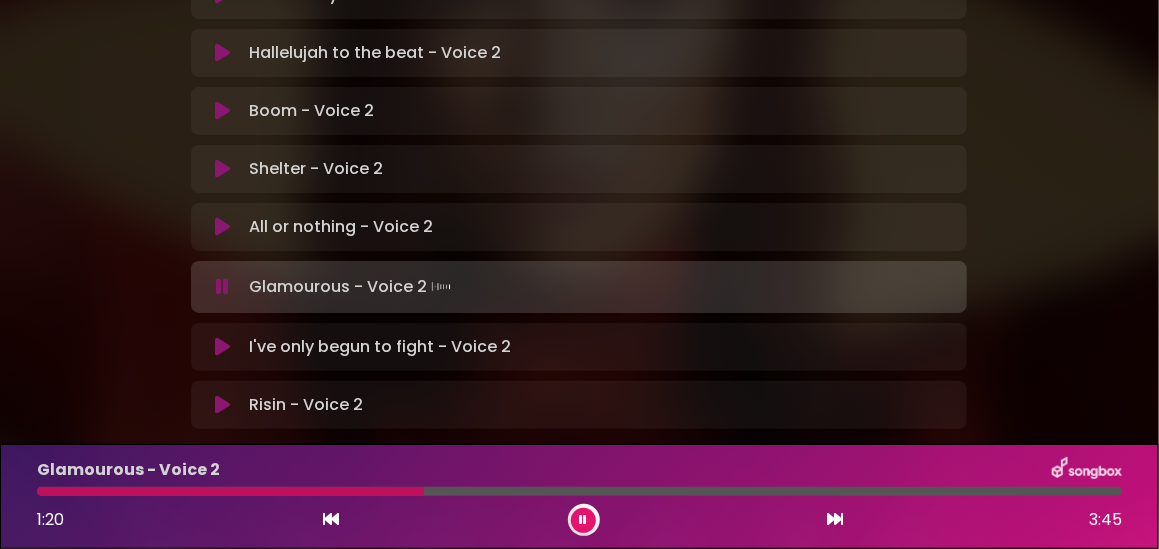 click on "Glamourous - Voice 2
1:20
3:45" at bounding box center [579, 496] 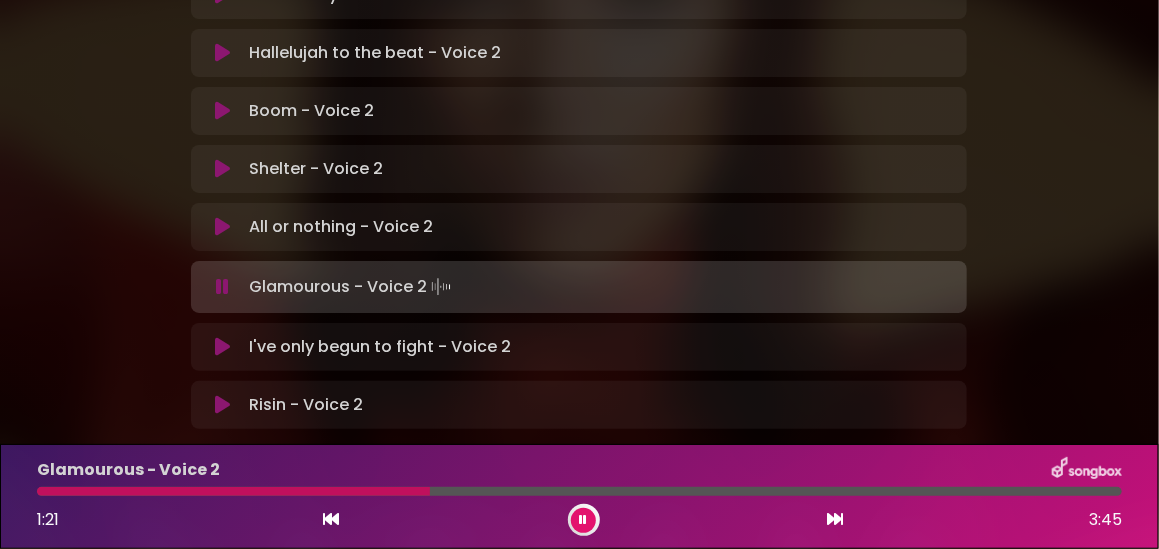 click on "Glamourous - Voice 2
1:21
3:45" at bounding box center [579, 496] 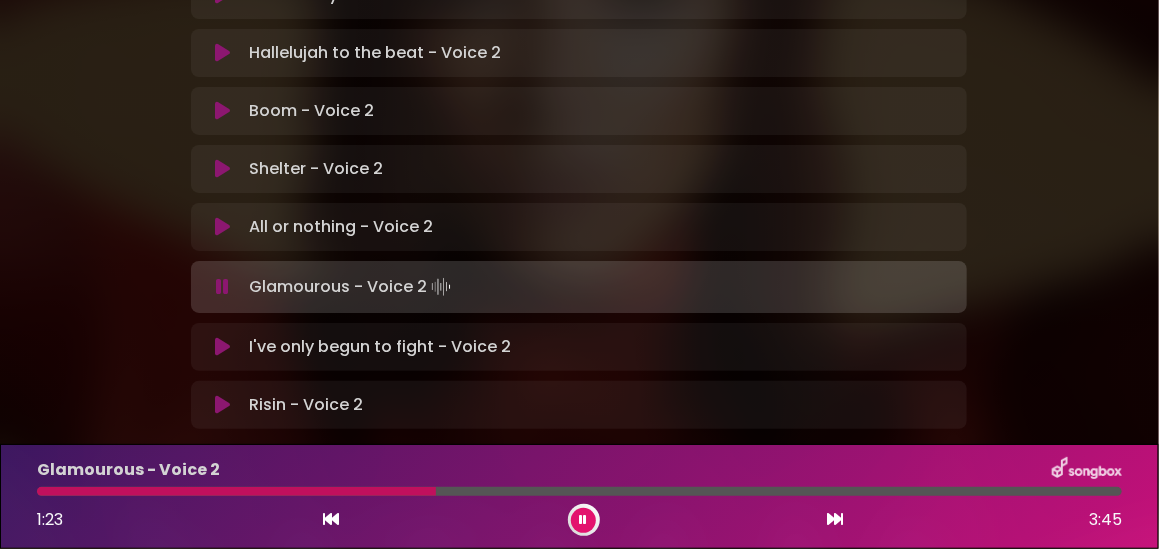 click at bounding box center (236, 491) 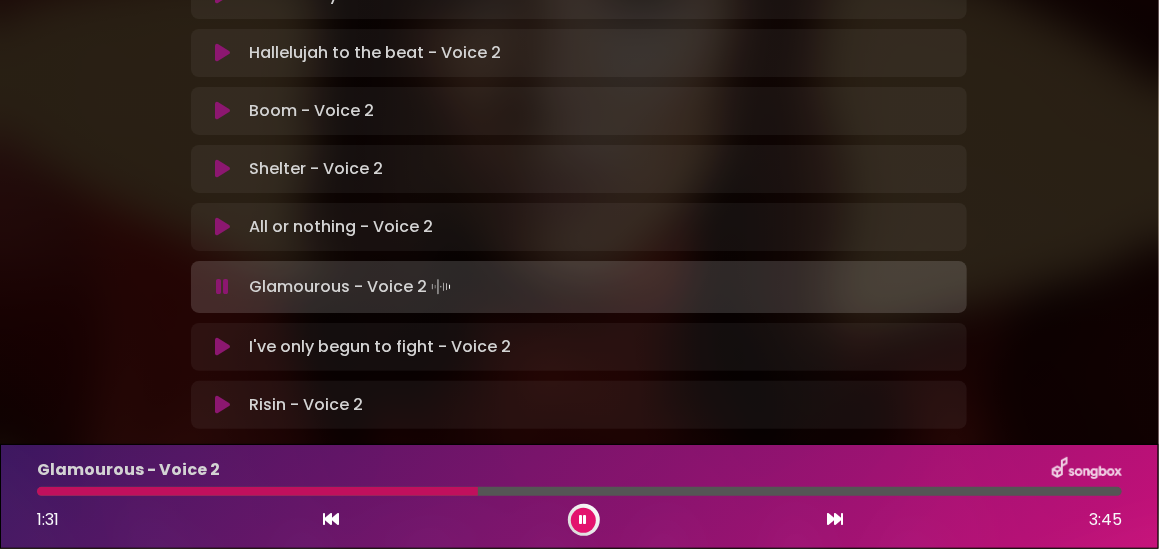 click at bounding box center (583, 520) 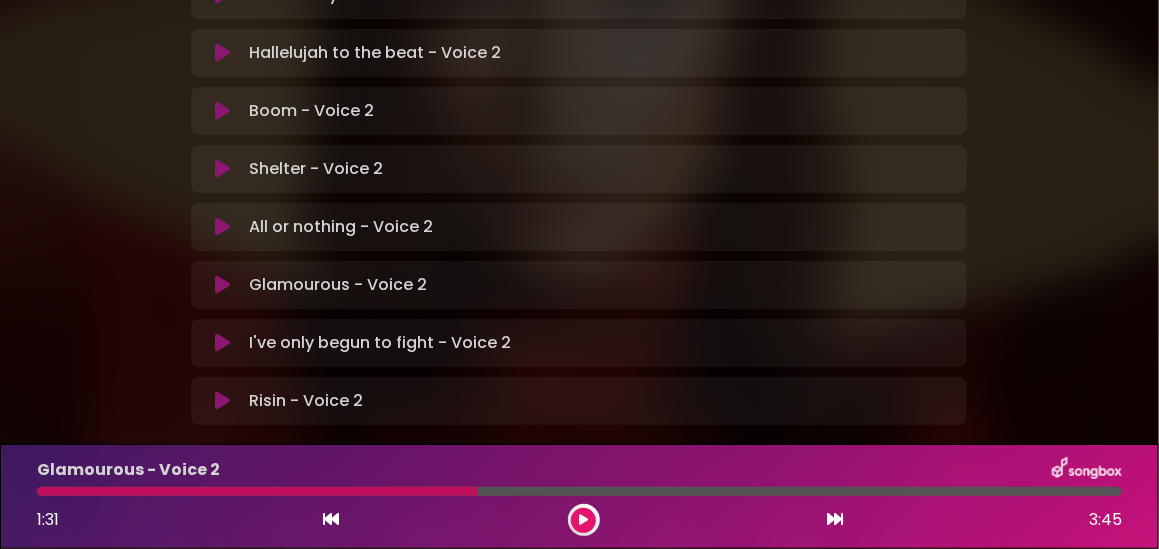 click at bounding box center [257, 491] 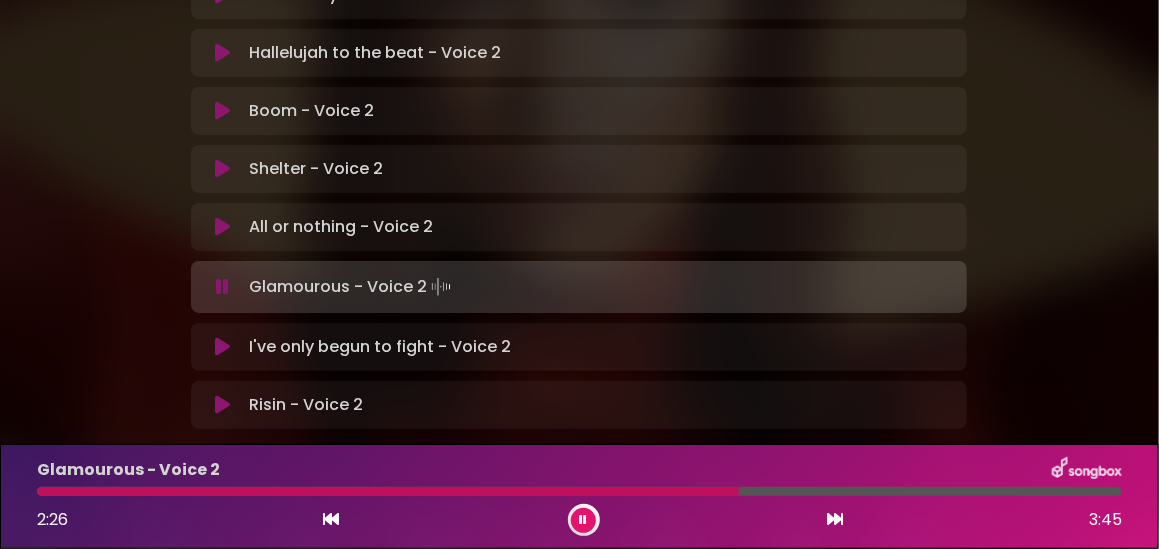 click at bounding box center (388, 491) 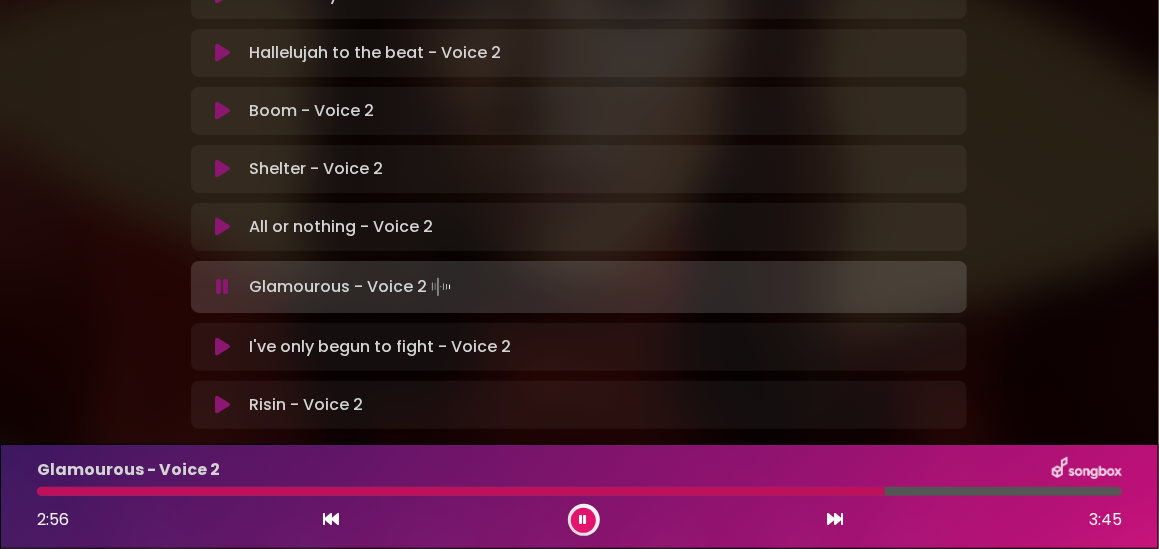 click at bounding box center [583, 520] 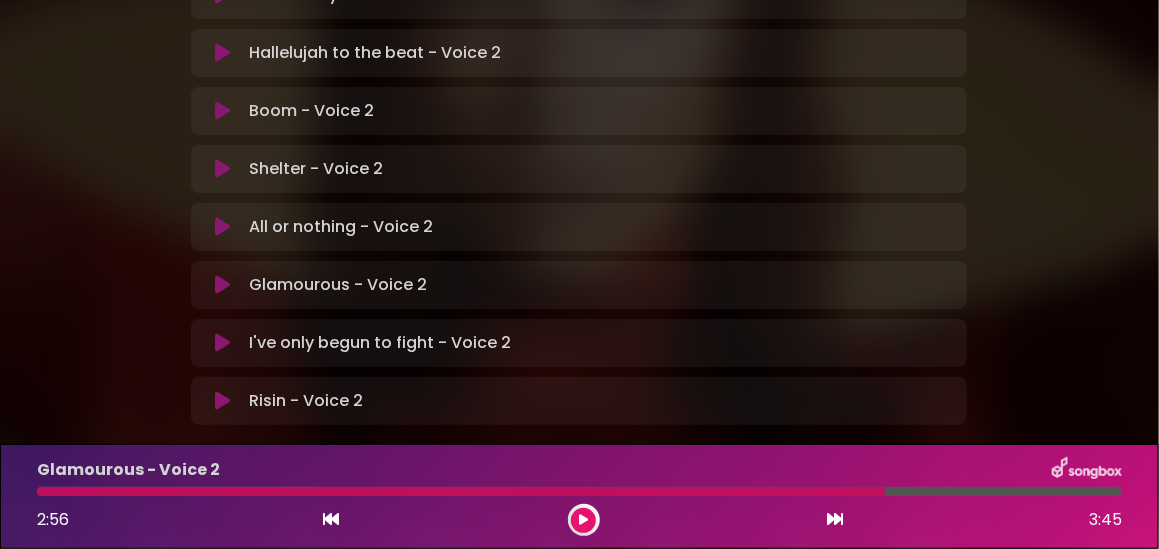 click at bounding box center (222, 285) 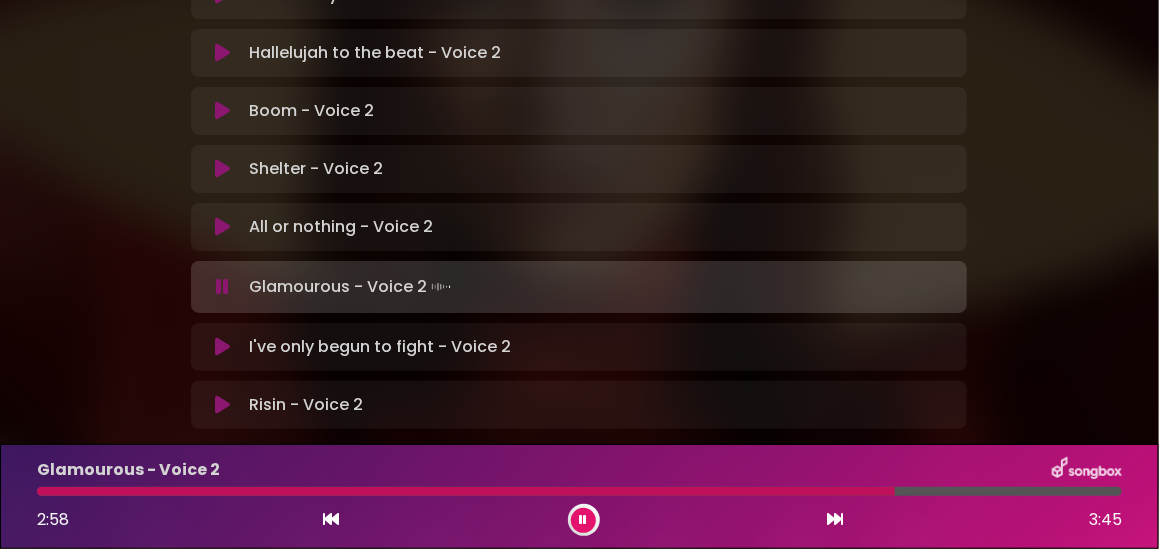 click at bounding box center (222, 227) 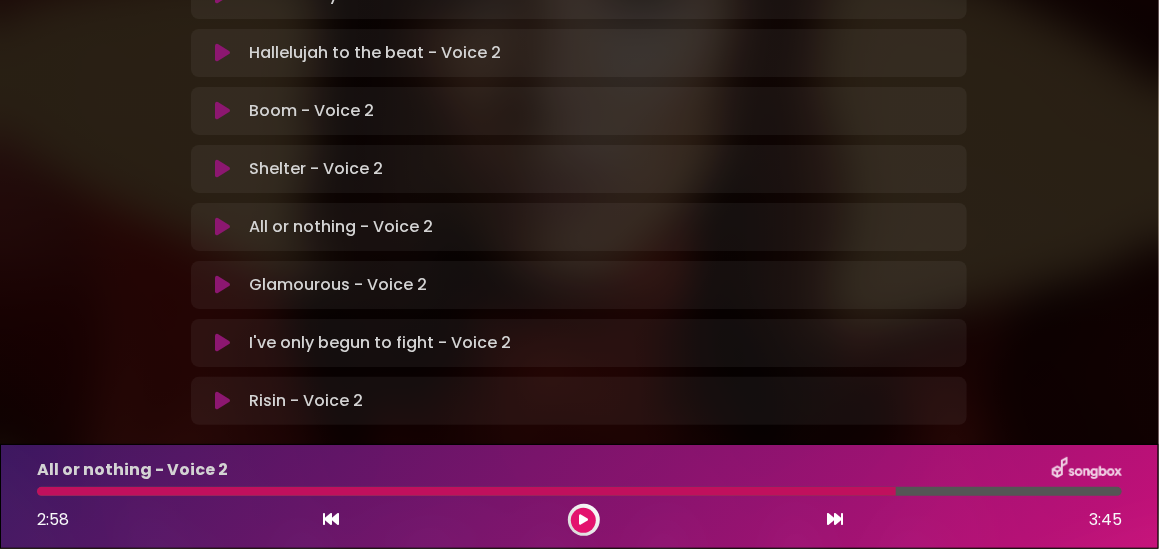 click at bounding box center [222, 285] 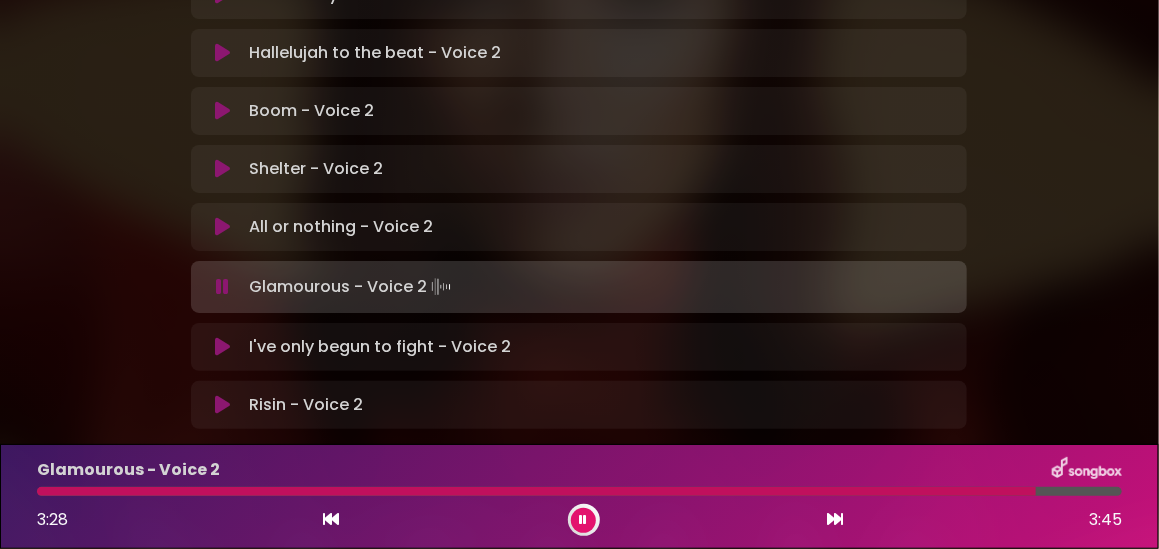 click on "Ready for the ride - Voice 2
Loading Track...
Name [EMAIL]
Name Email" at bounding box center (579, 84) 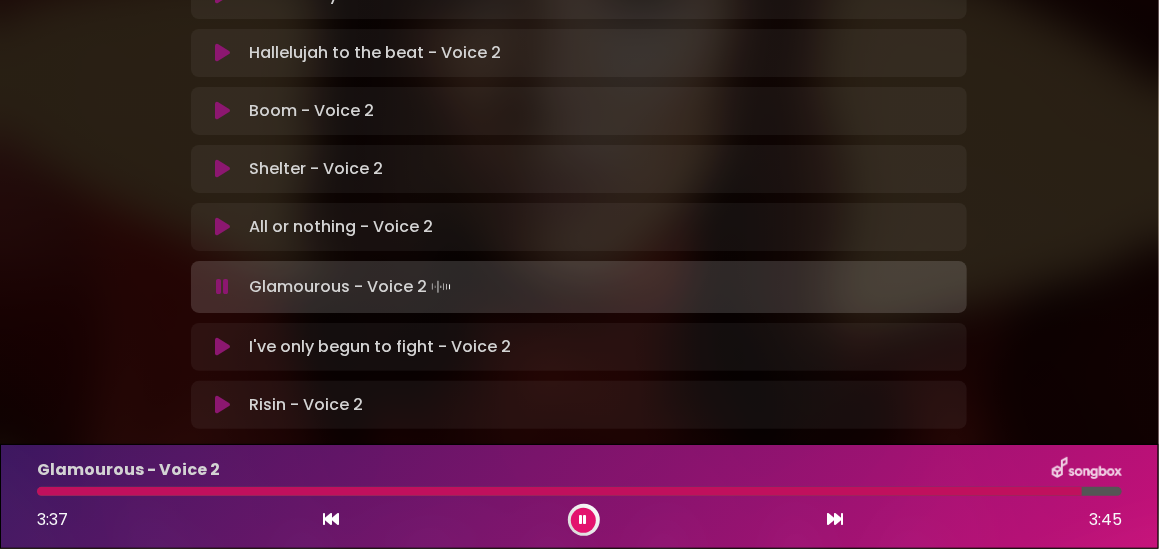 drag, startPoint x: 497, startPoint y: 308, endPoint x: 501, endPoint y: 123, distance: 185.04324 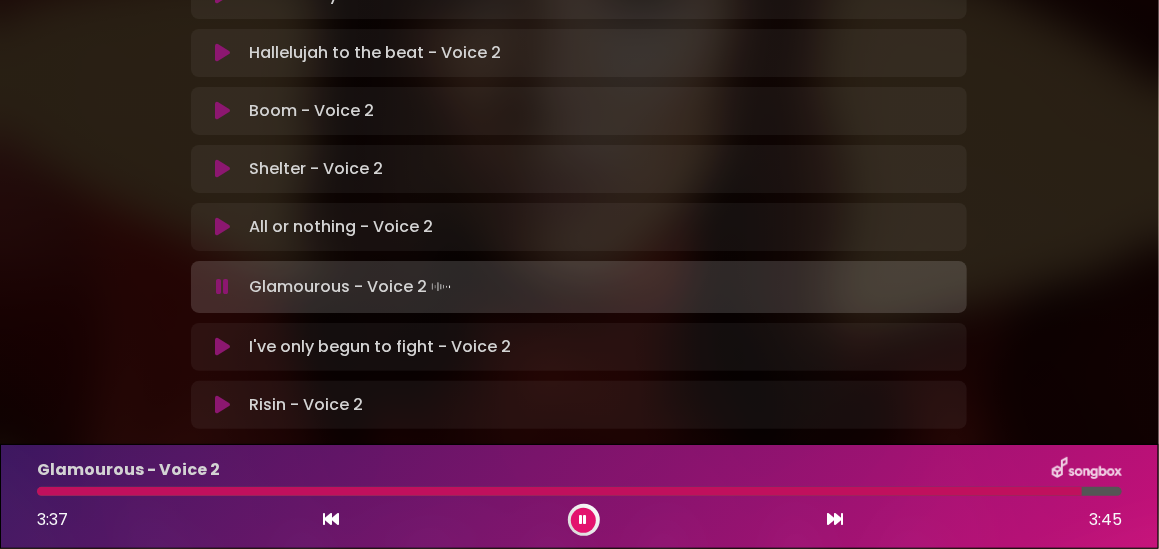 click on "Ready for the ride - Voice 2
Loading Track...
Name [EMAIL]
Name Email" at bounding box center [579, 84] 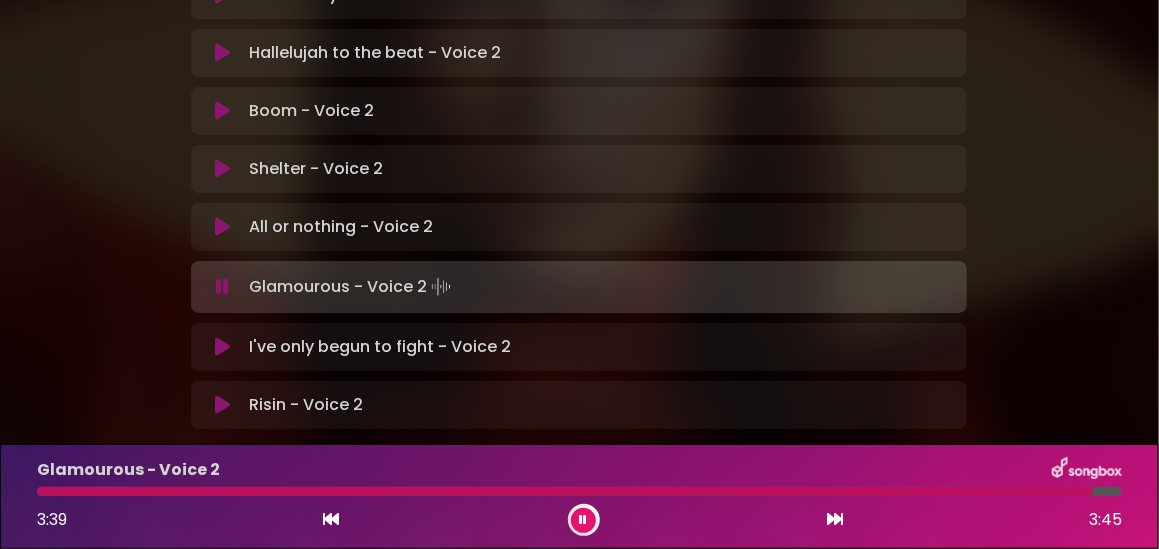 click at bounding box center [584, 520] 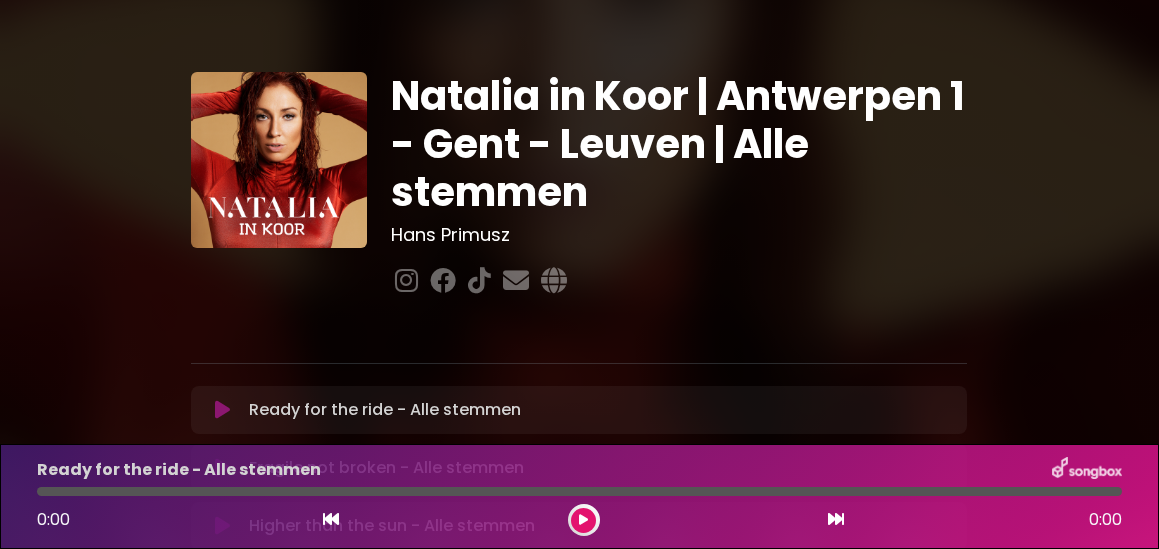 scroll, scrollTop: 0, scrollLeft: 0, axis: both 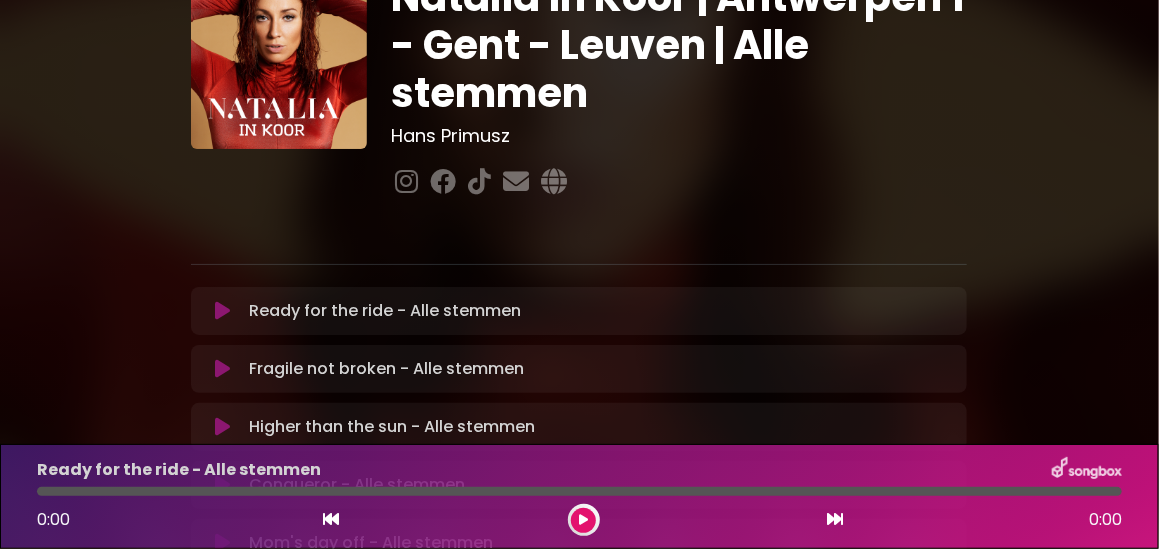 click at bounding box center [222, 369] 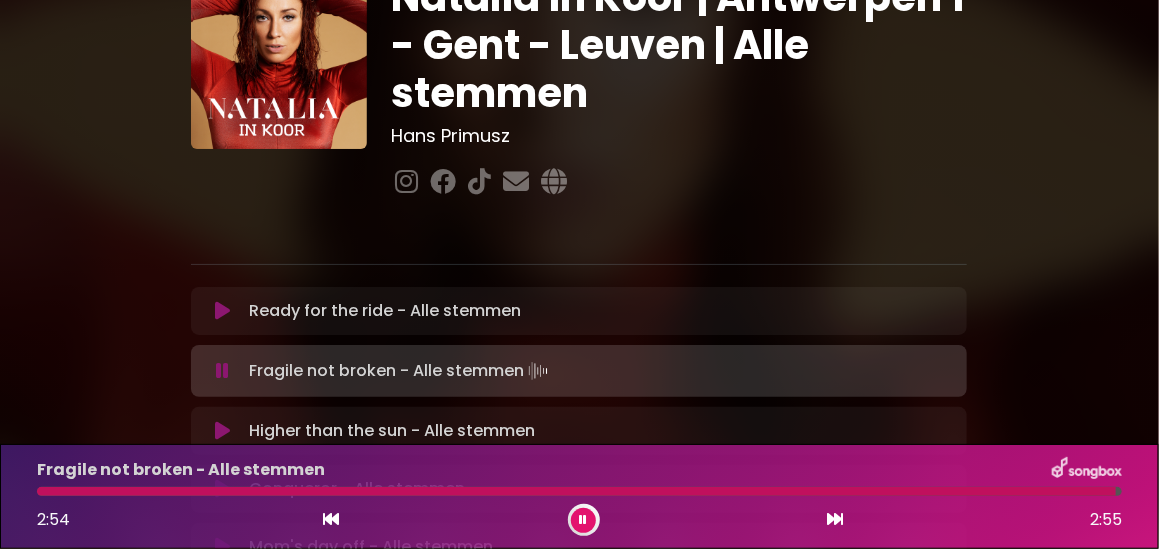 click at bounding box center (584, 520) 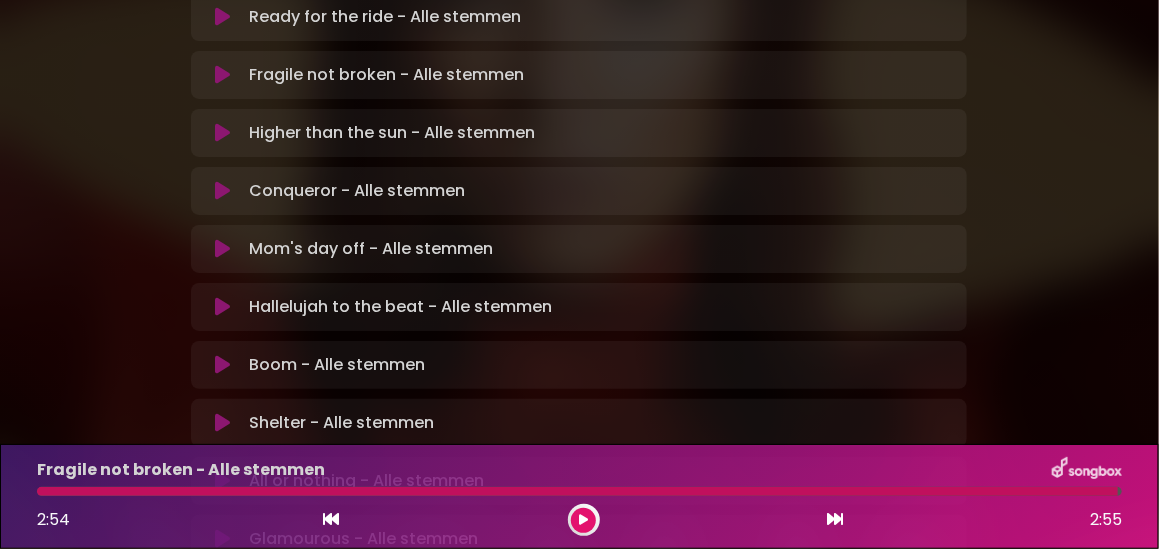 scroll, scrollTop: 399, scrollLeft: 0, axis: vertical 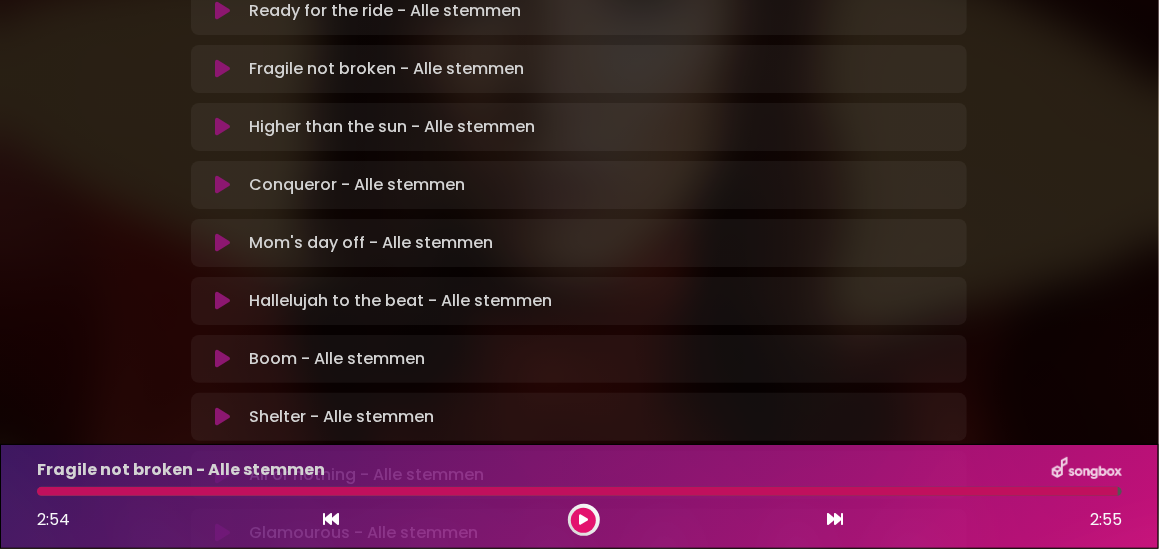 click at bounding box center [222, 243] 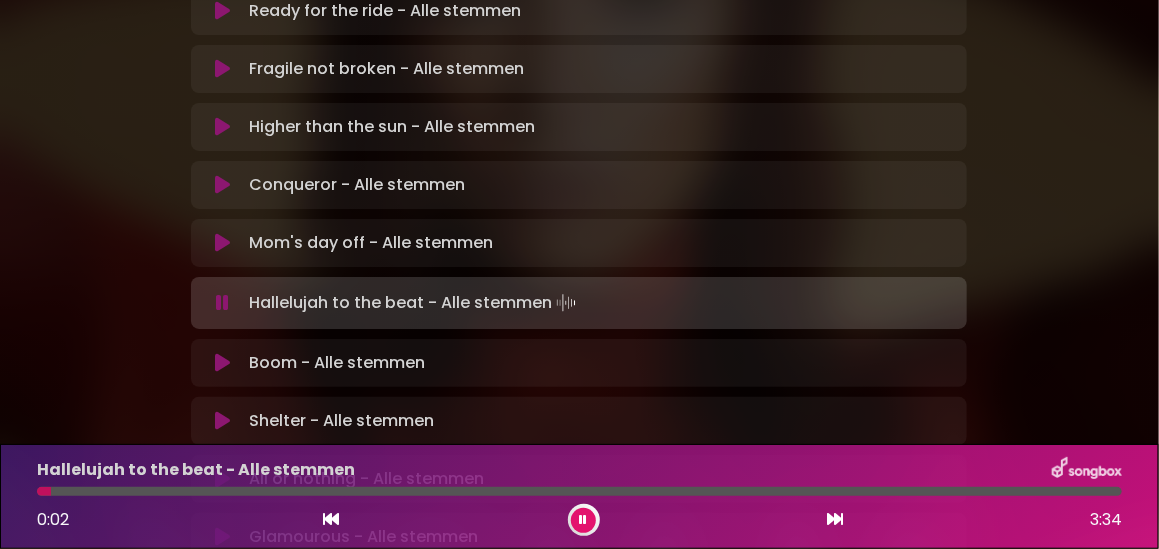 click at bounding box center (583, 520) 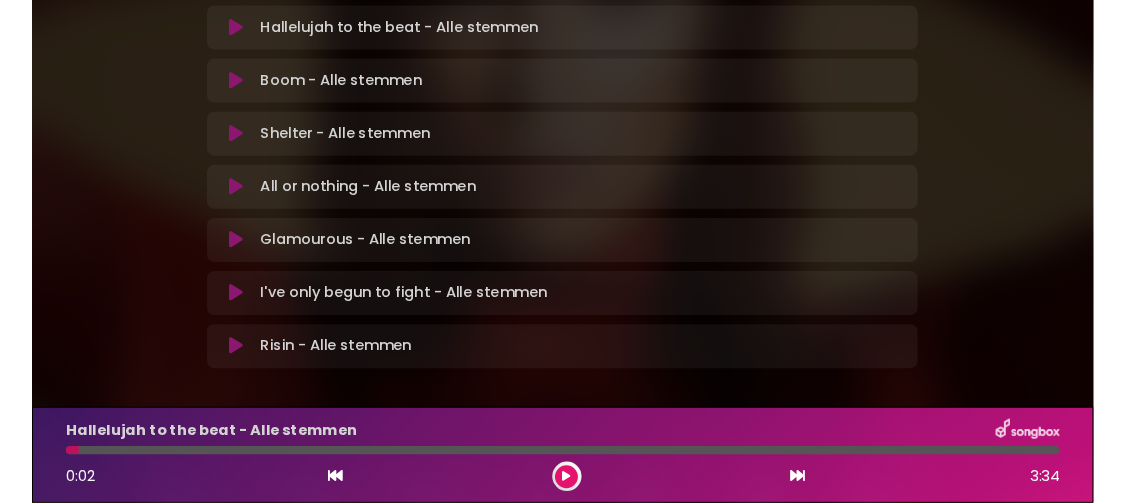 scroll, scrollTop: 699, scrollLeft: 0, axis: vertical 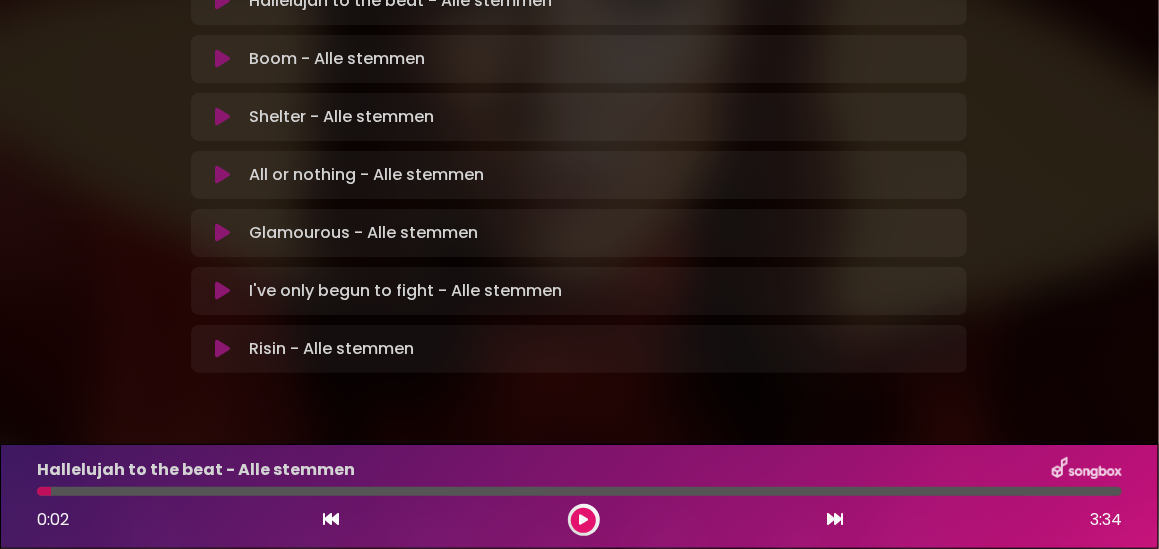 click at bounding box center [222, 233] 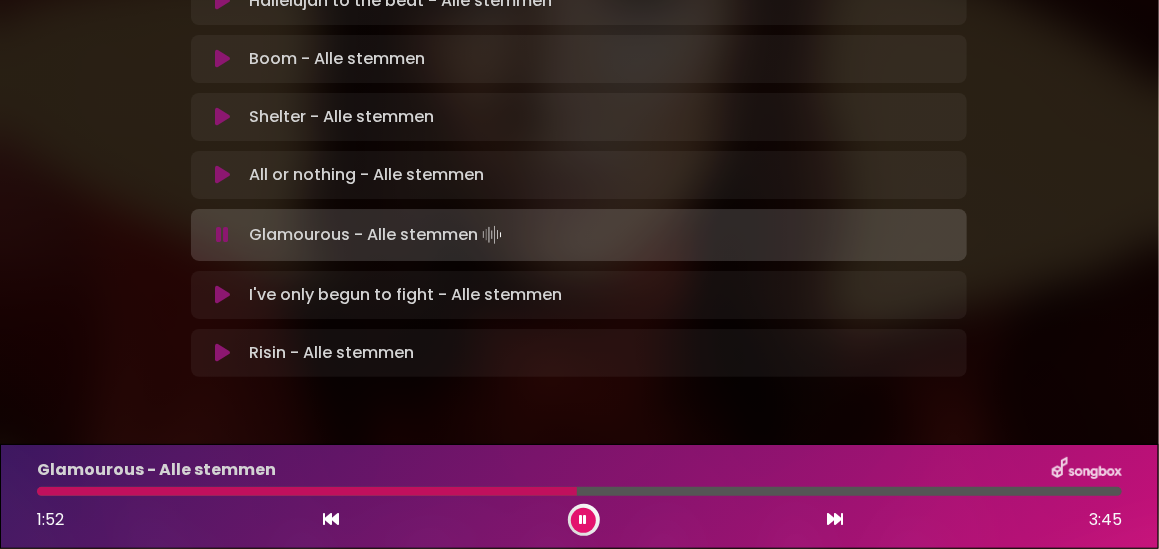 drag, startPoint x: 219, startPoint y: 226, endPoint x: 1100, endPoint y: 327, distance: 886.77057 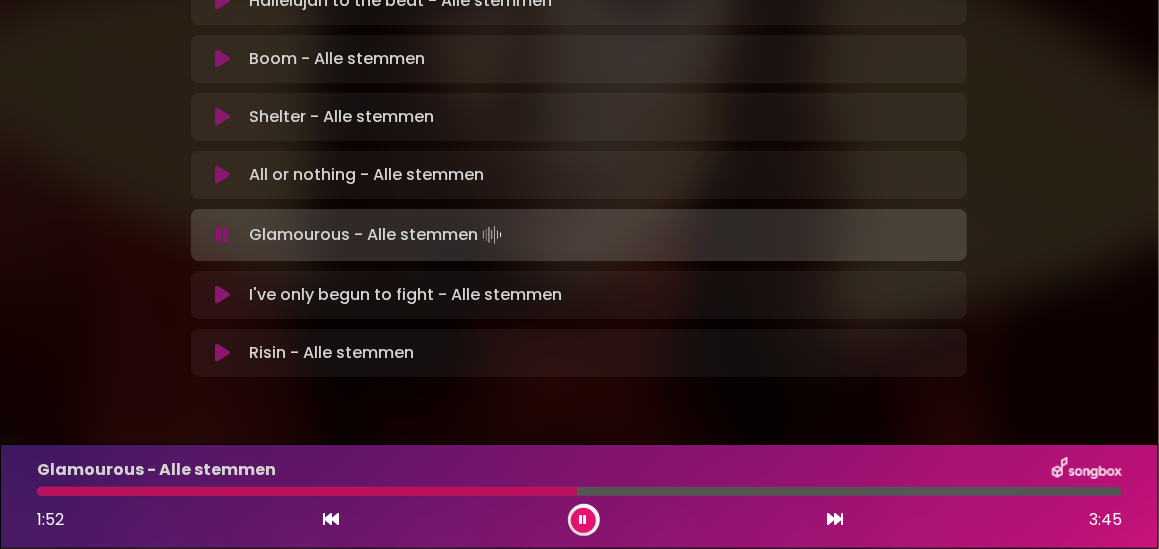 click on "Natalia in Koor | Antwerpen 1 - Gent - Leuven | Alle stemmen
Hans Primusz
×" at bounding box center (579, -132) 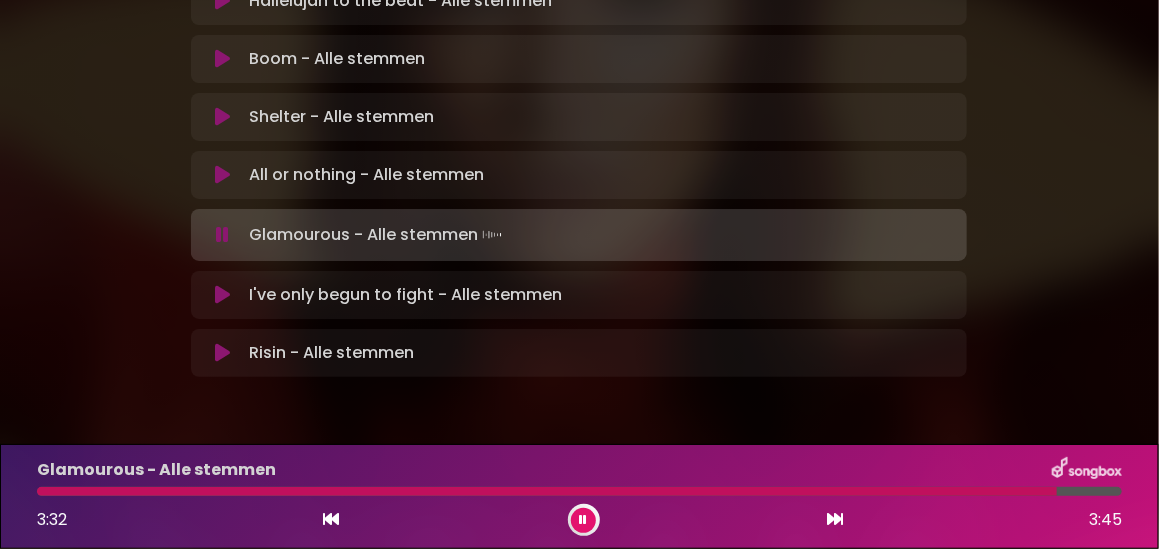 click at bounding box center [583, 520] 